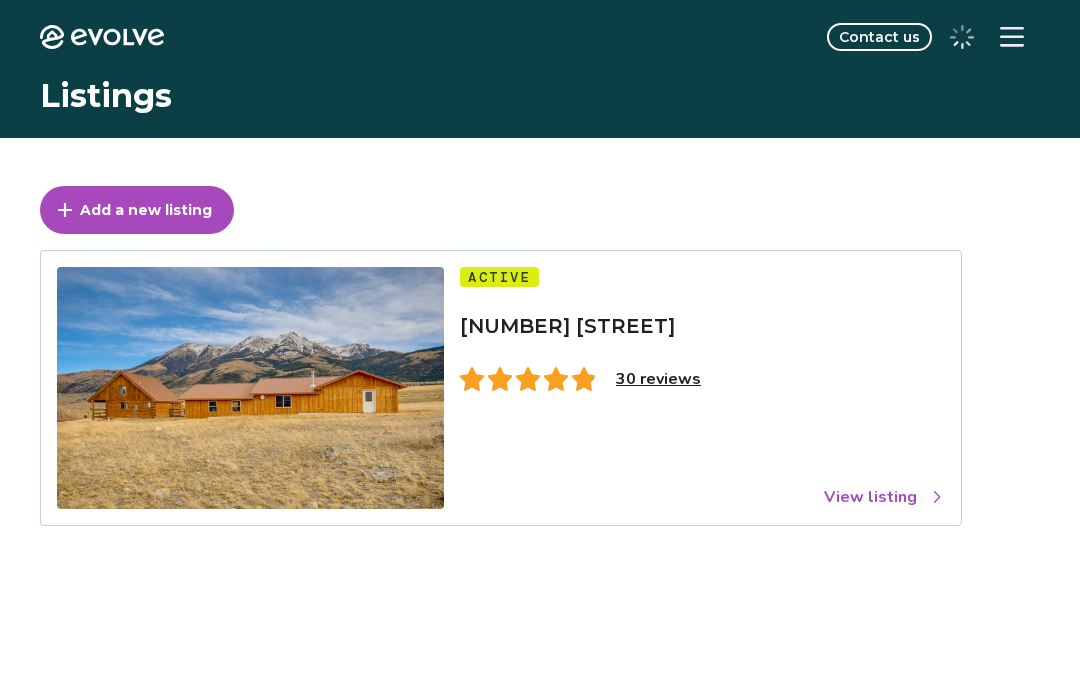 scroll, scrollTop: 0, scrollLeft: 0, axis: both 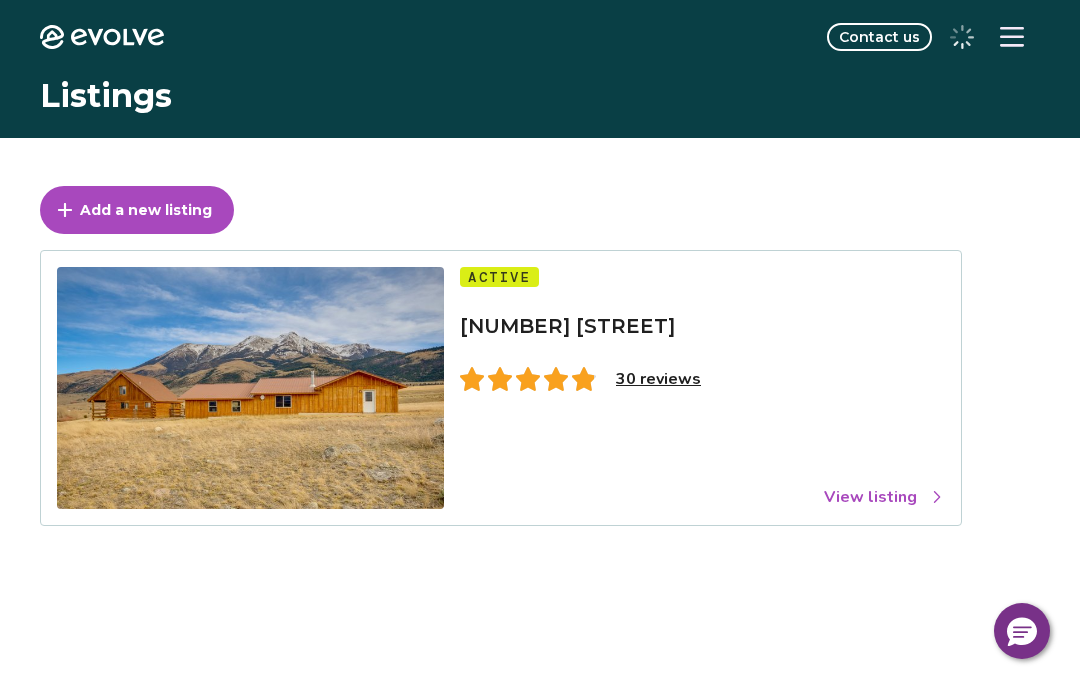 click on "30 reviews" at bounding box center [658, 379] 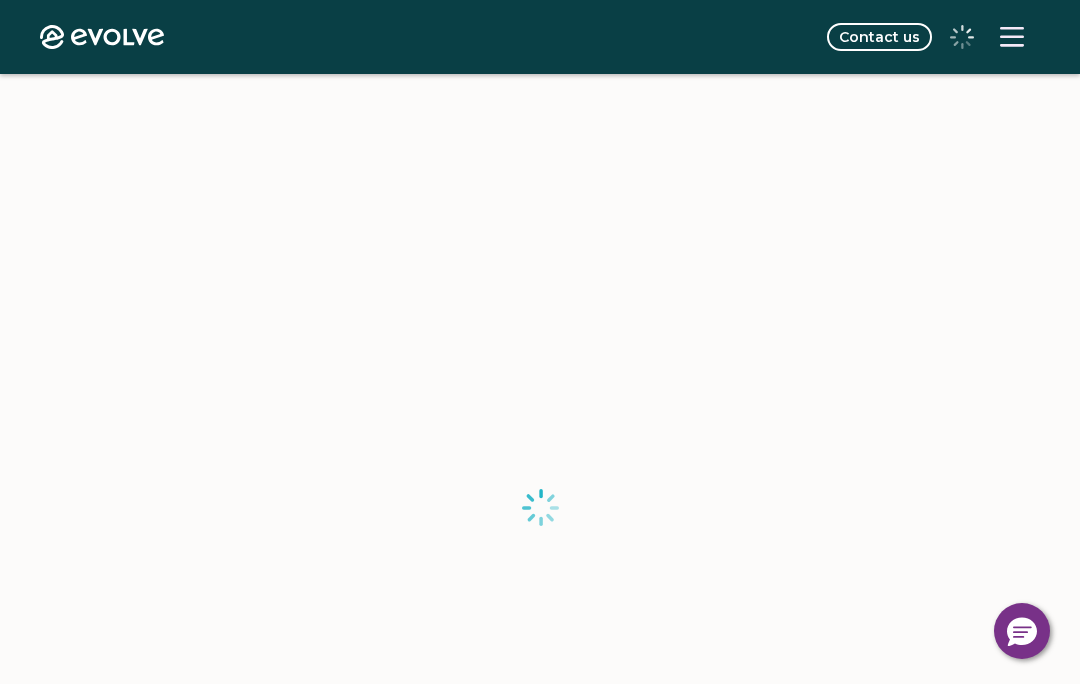 scroll, scrollTop: 56, scrollLeft: 0, axis: vertical 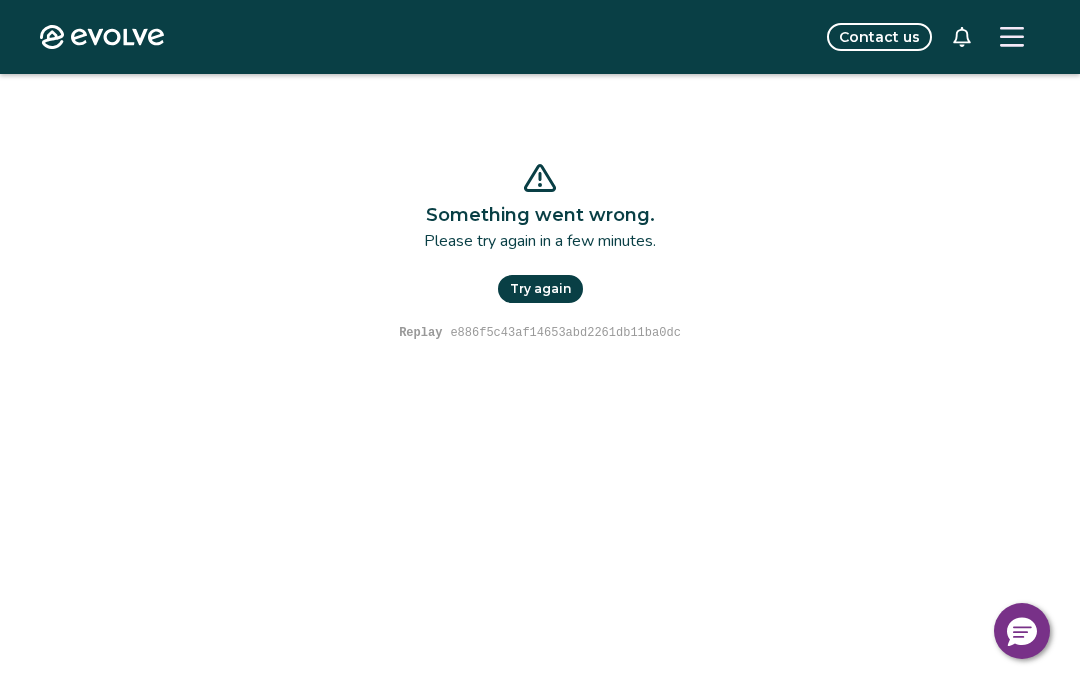 click on "Try again" at bounding box center [540, 289] 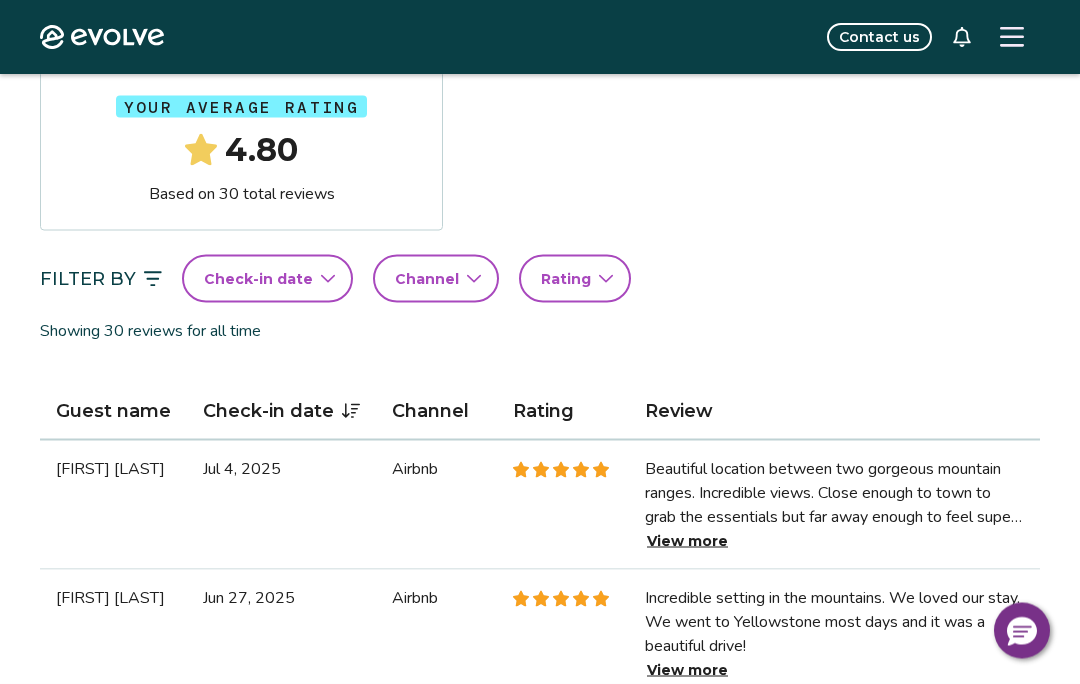 scroll, scrollTop: 369, scrollLeft: 0, axis: vertical 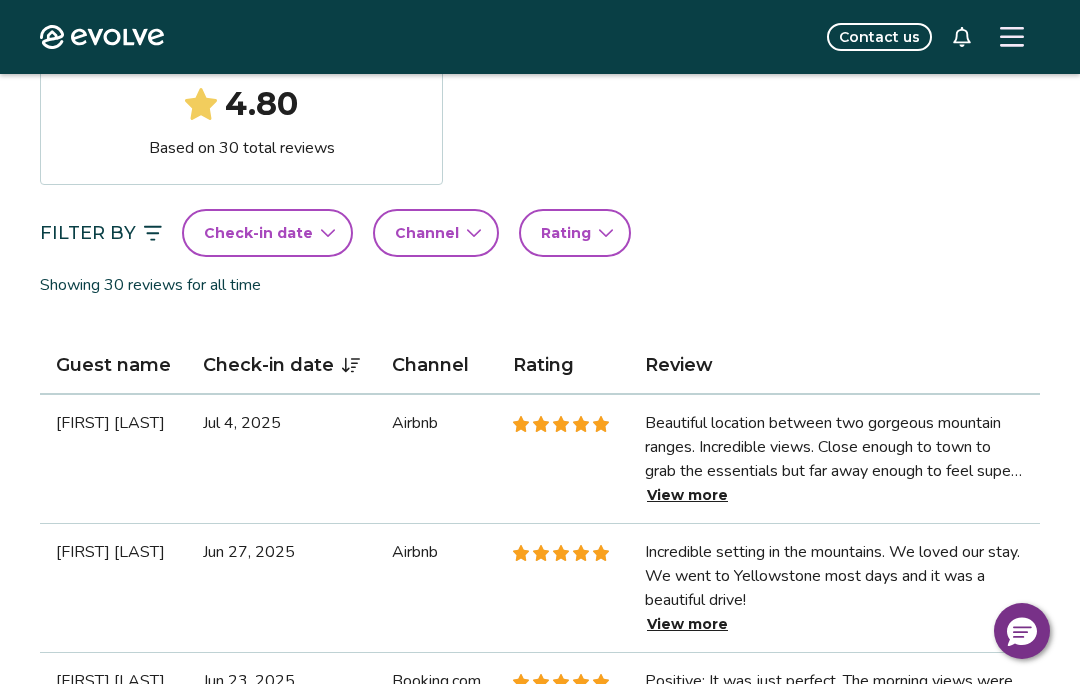 click on "View more" at bounding box center [687, 495] 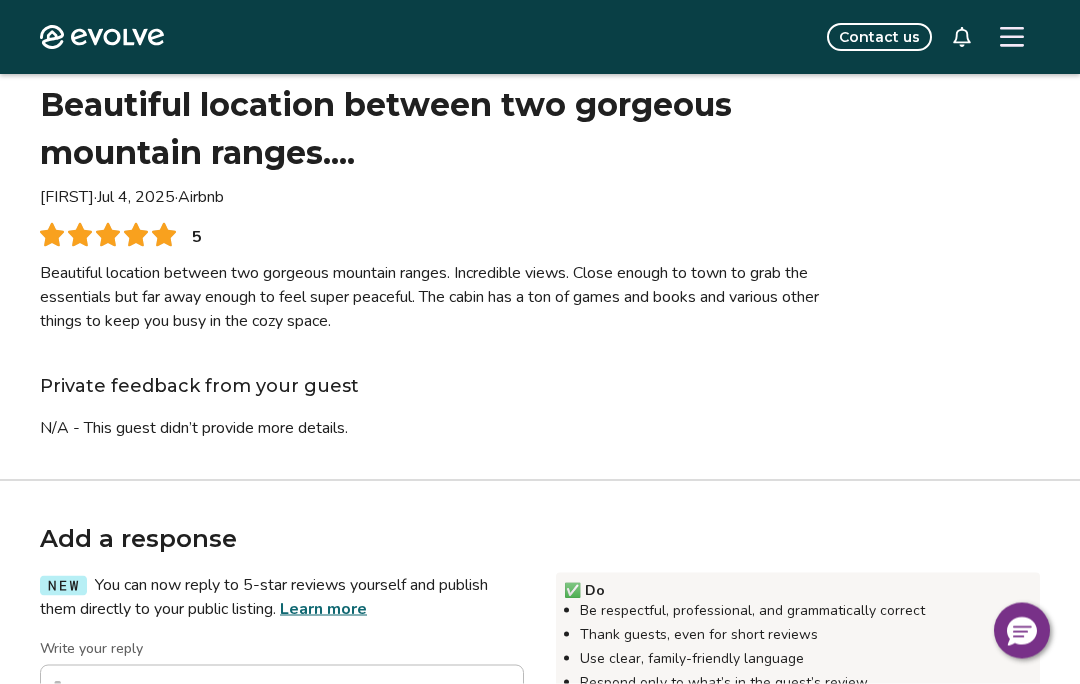 scroll, scrollTop: 60, scrollLeft: 0, axis: vertical 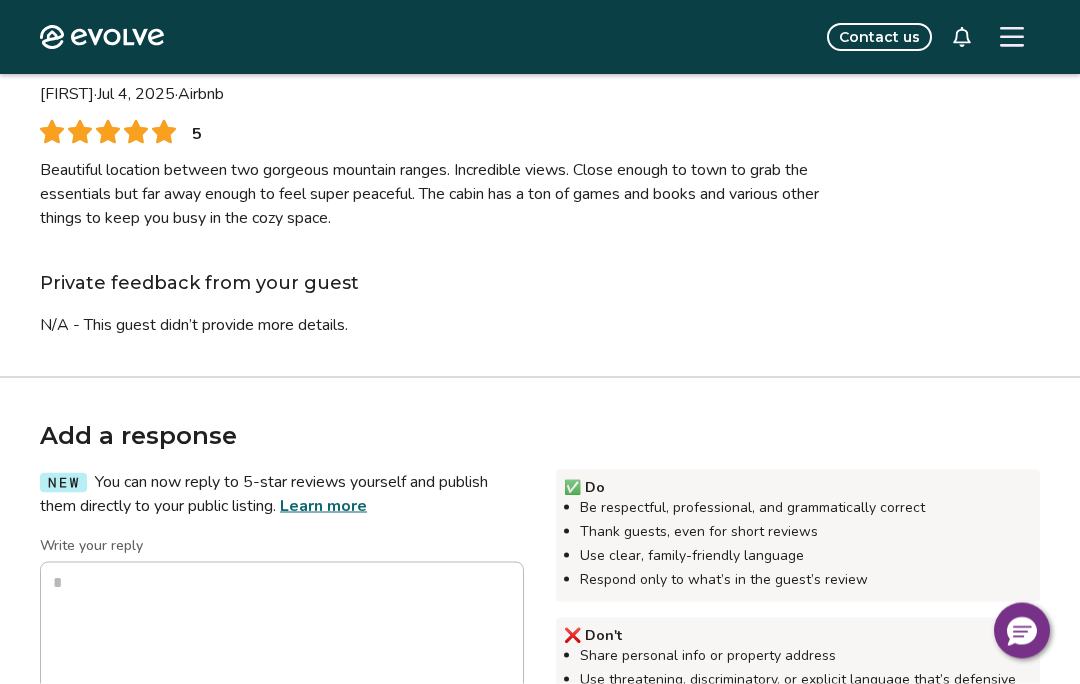 type on "*" 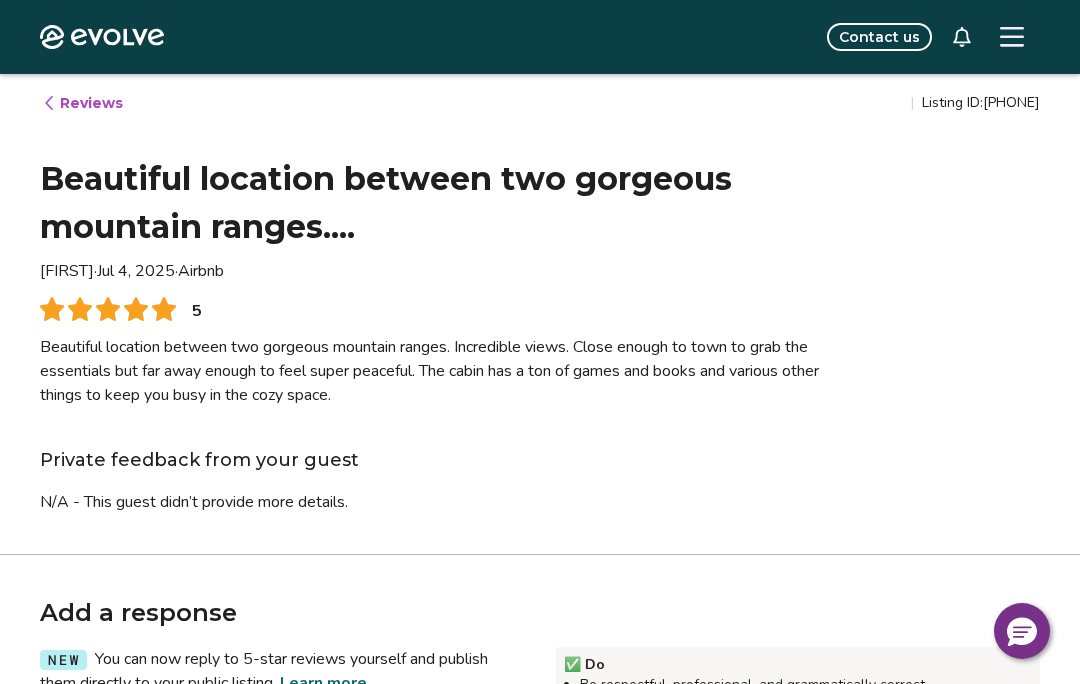 scroll, scrollTop: 0, scrollLeft: 0, axis: both 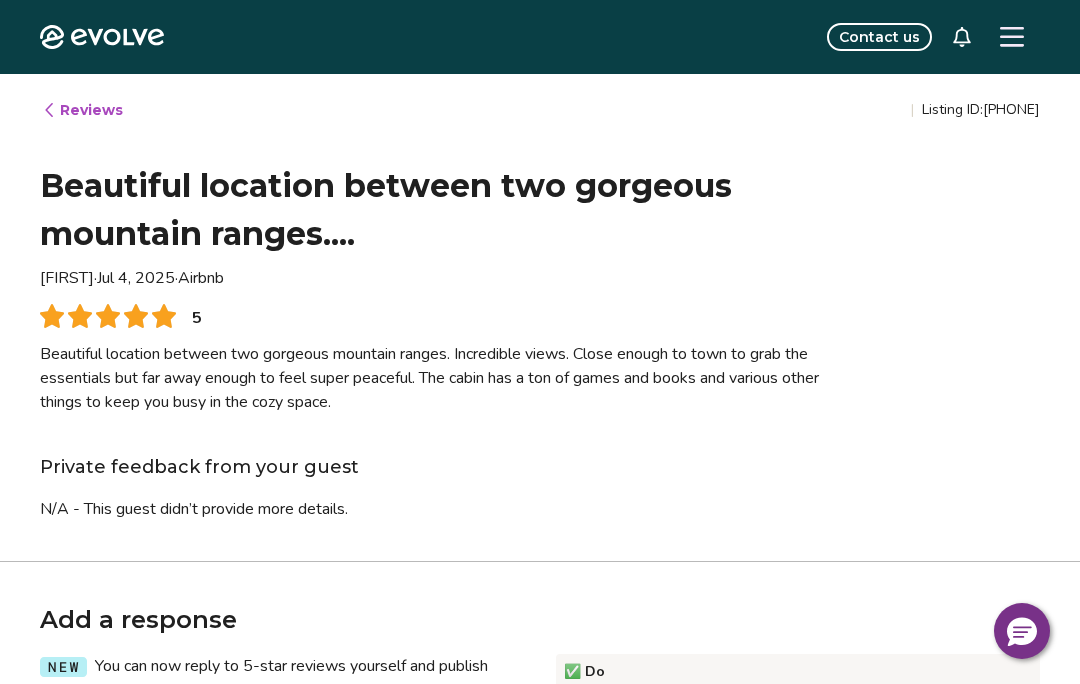 click on "Reviews" at bounding box center [82, 110] 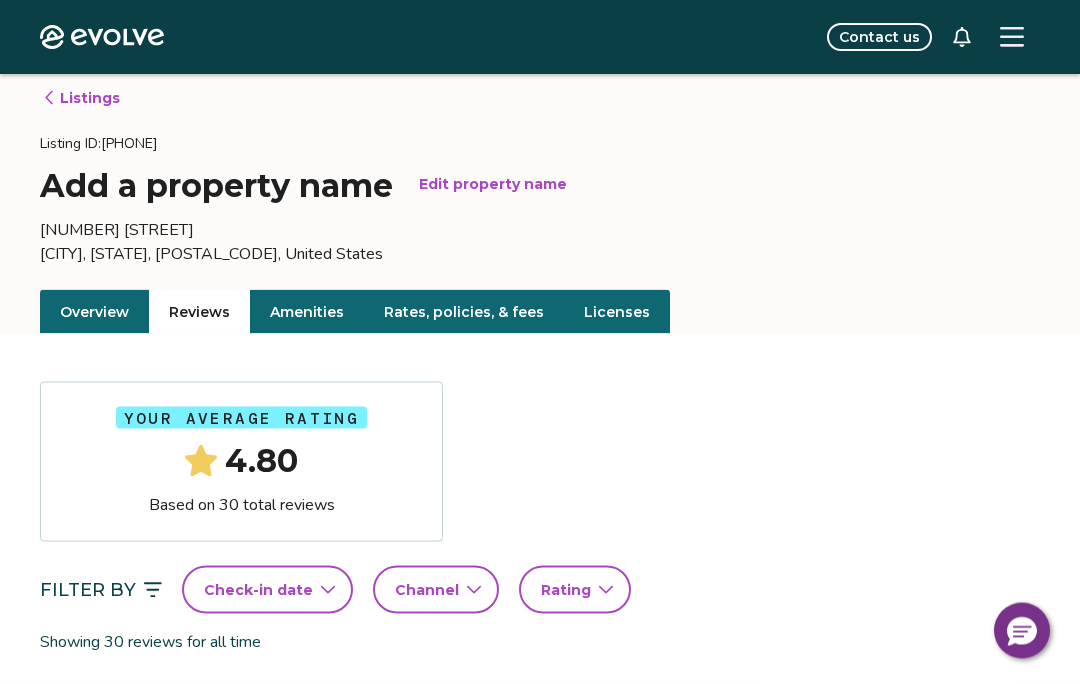 scroll, scrollTop: 0, scrollLeft: 0, axis: both 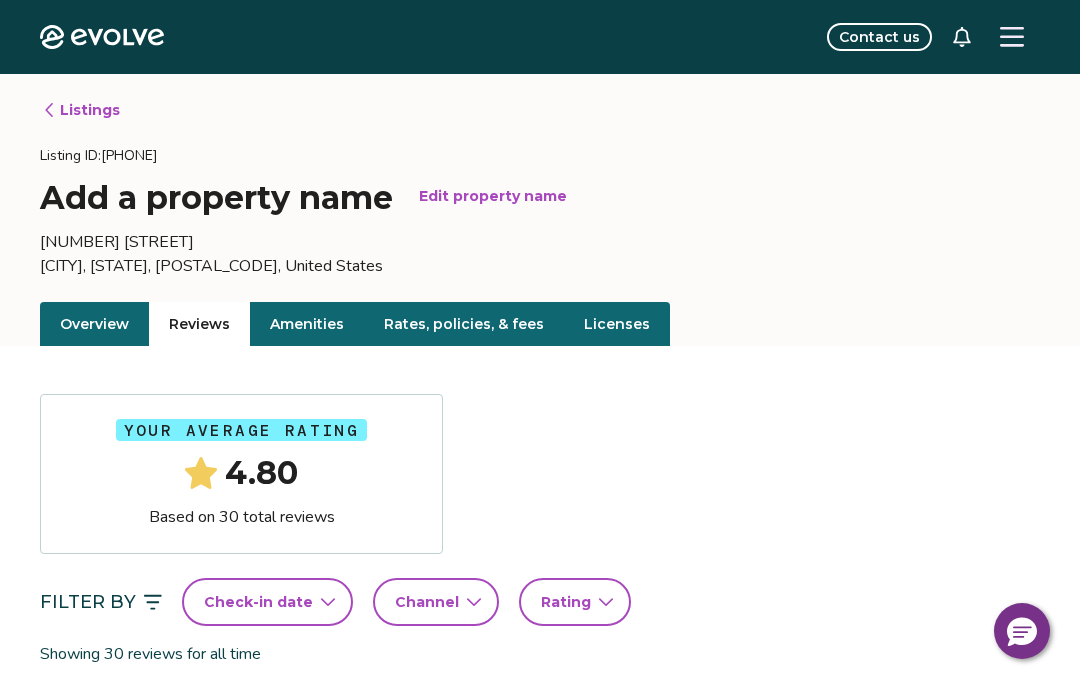 click 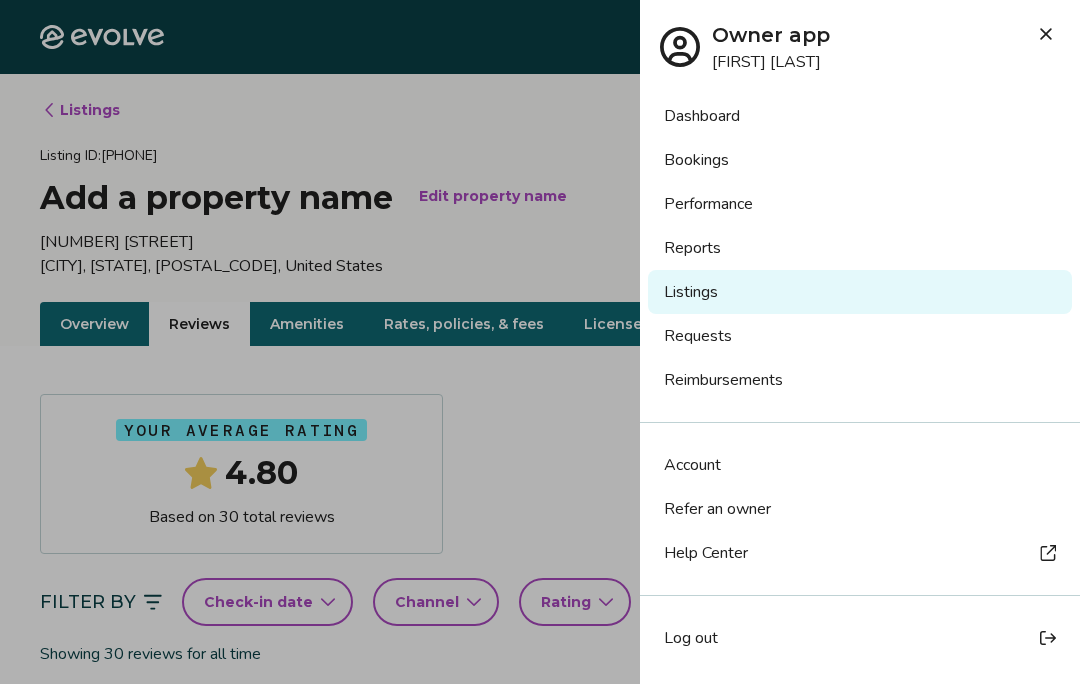 click on "Listings" at bounding box center [860, 292] 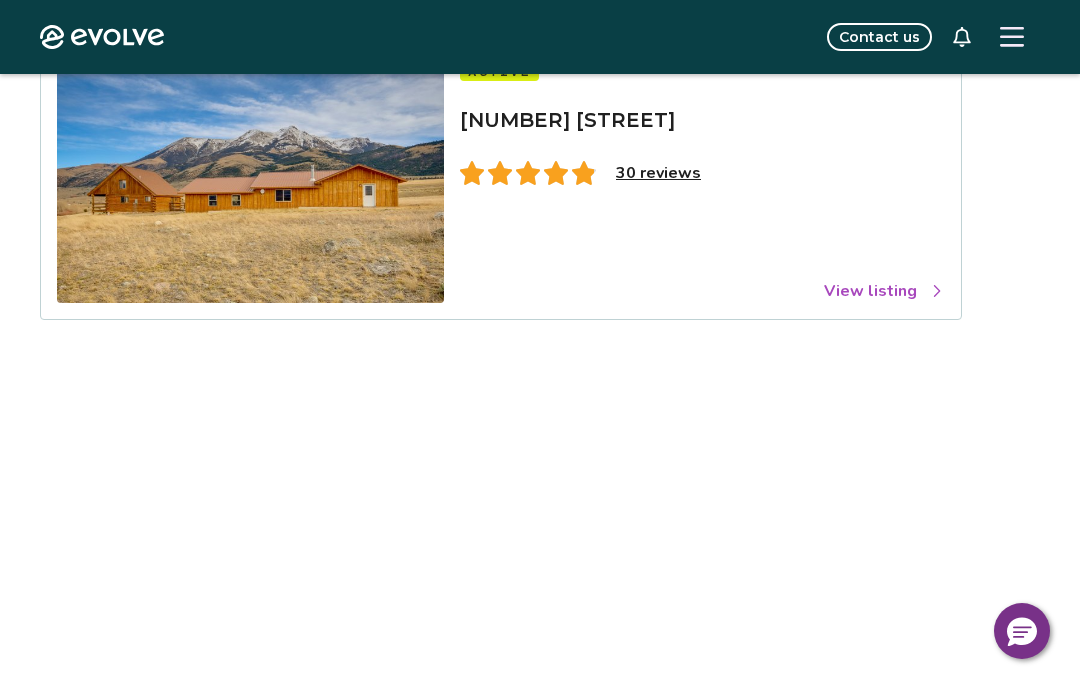 scroll, scrollTop: 0, scrollLeft: 0, axis: both 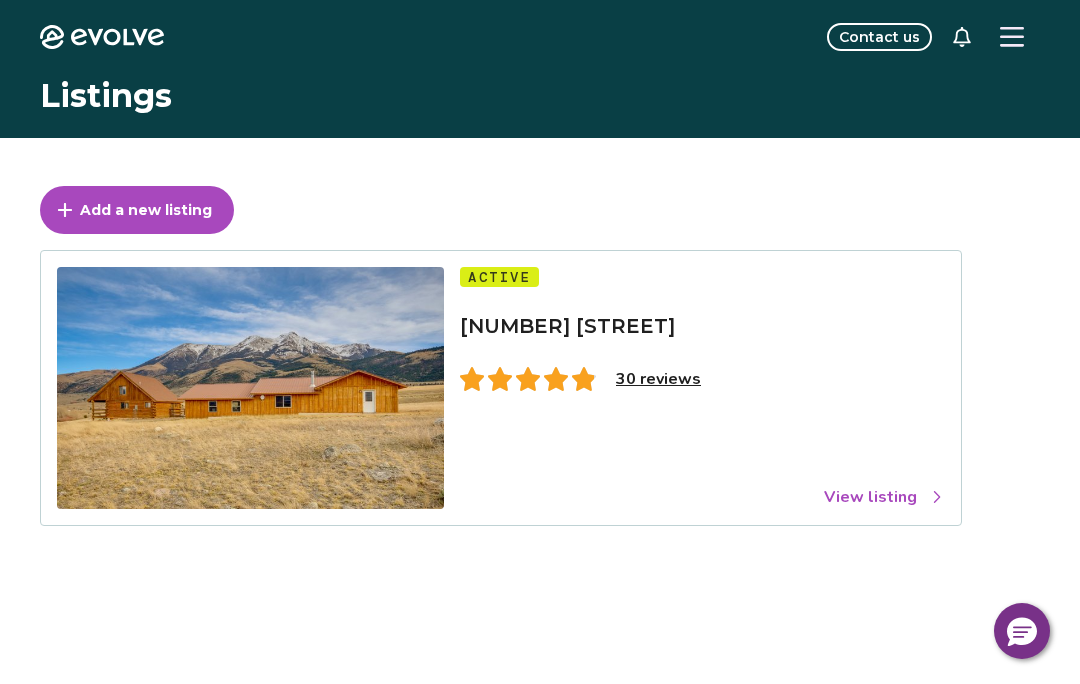 click 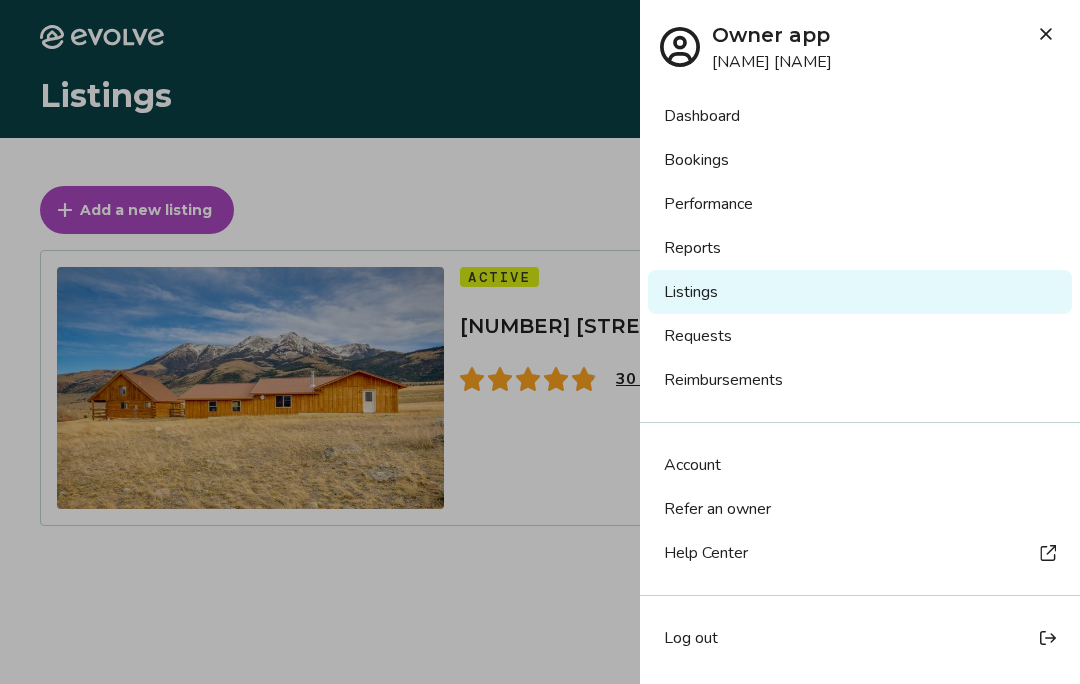 click on "Dashboard" at bounding box center [860, 116] 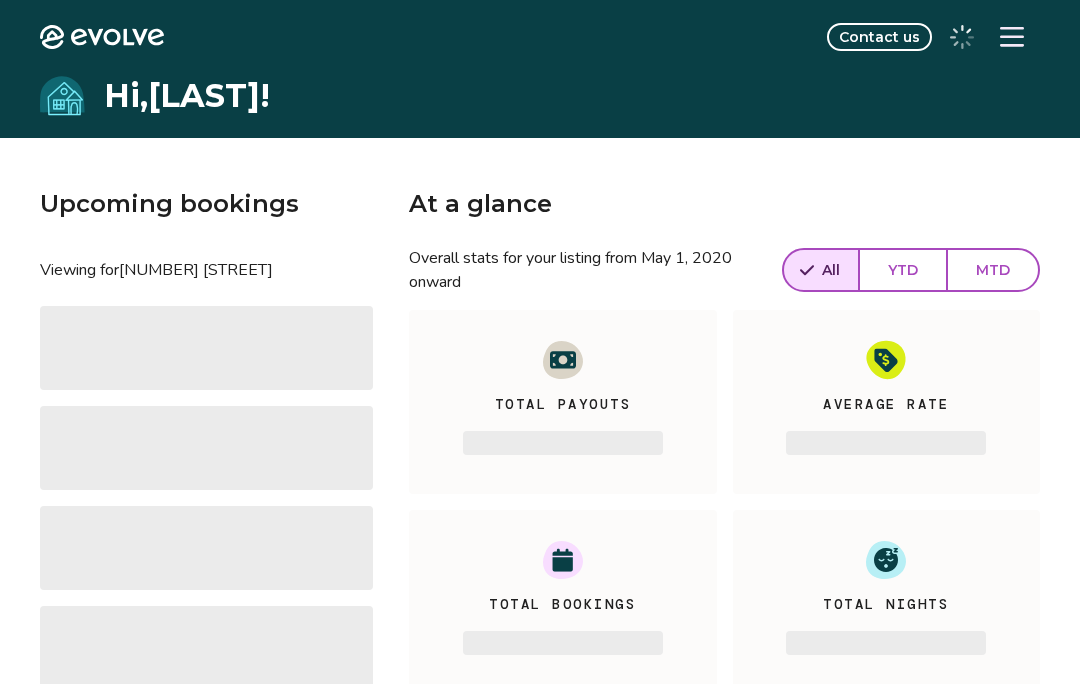 scroll, scrollTop: 0, scrollLeft: 0, axis: both 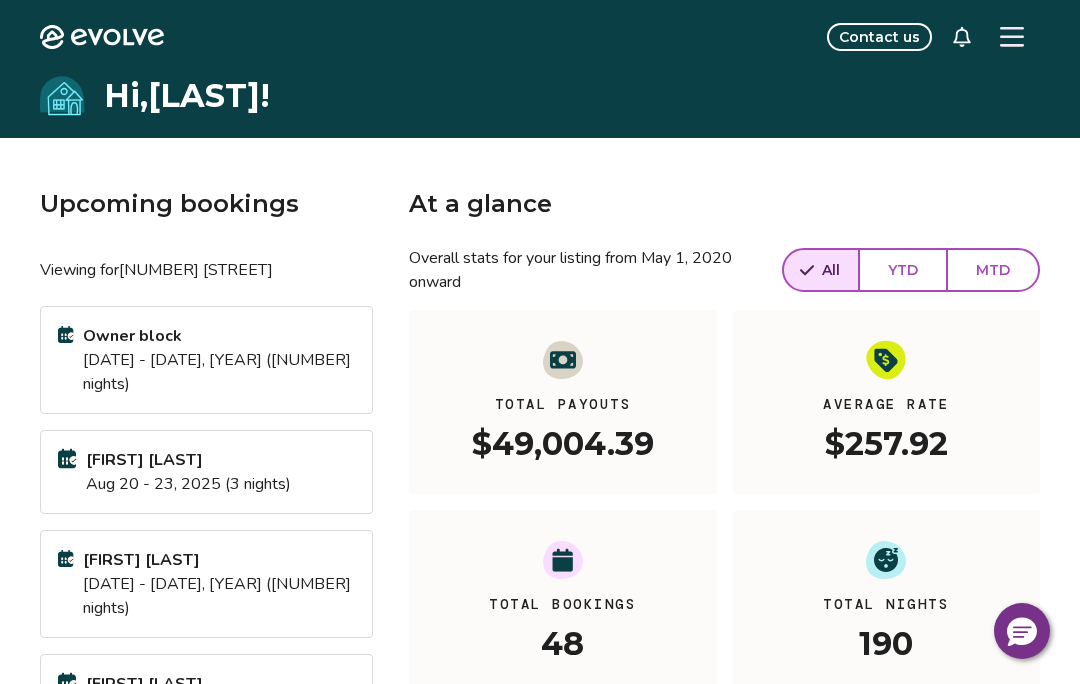 click on "YTD" at bounding box center [903, 270] 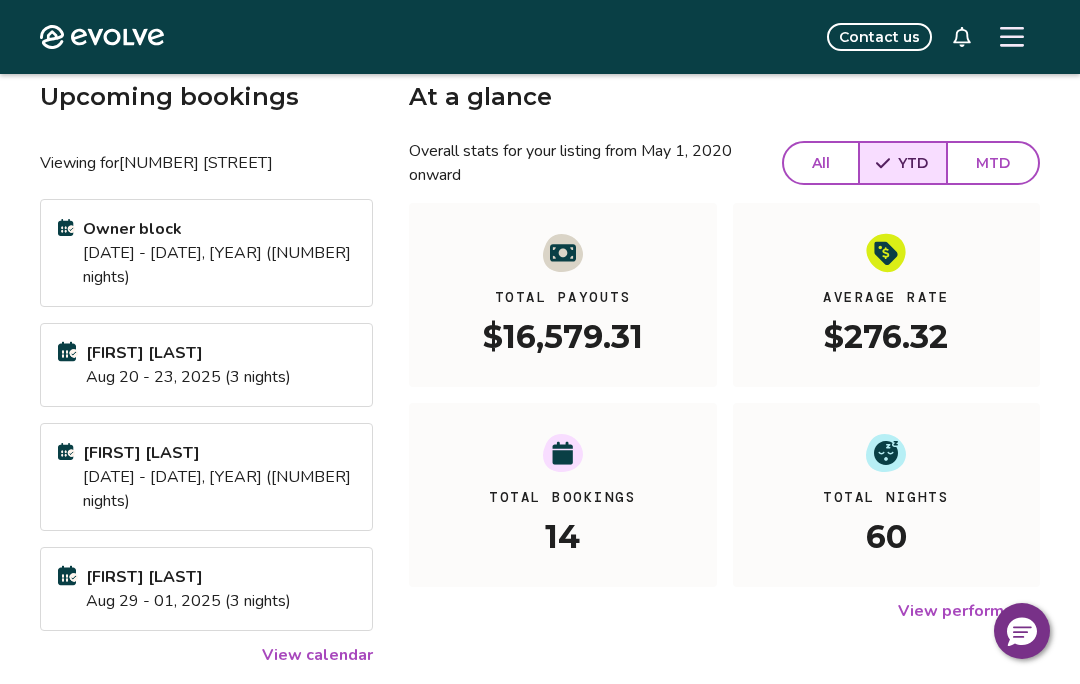 scroll, scrollTop: 263, scrollLeft: 0, axis: vertical 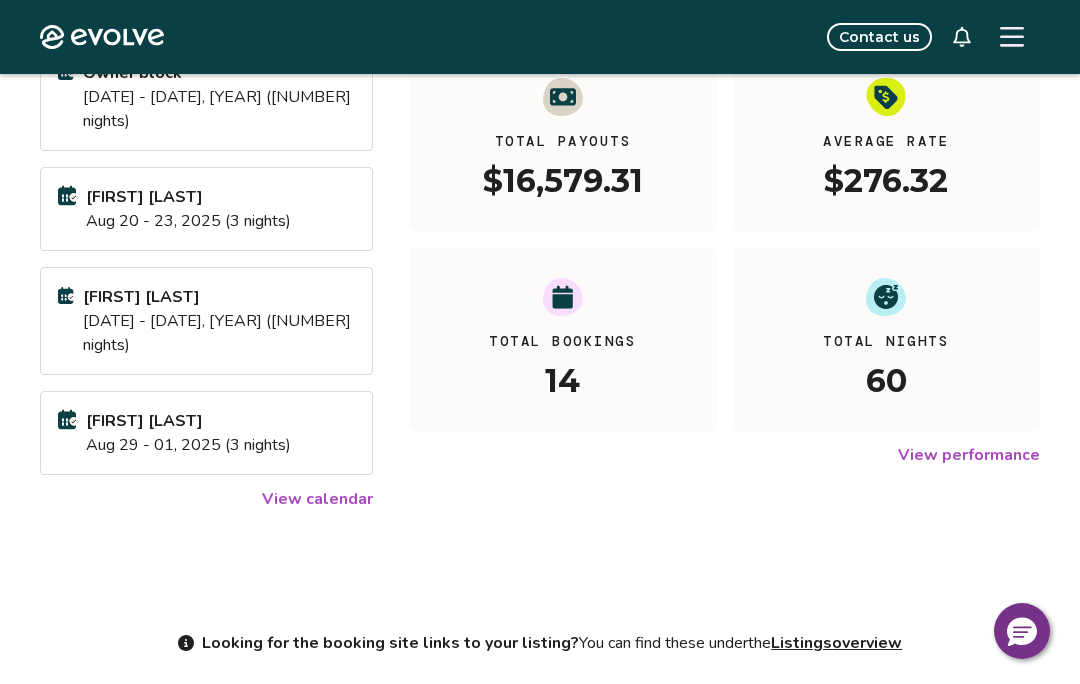 click on "Listings  overview" at bounding box center (836, 643) 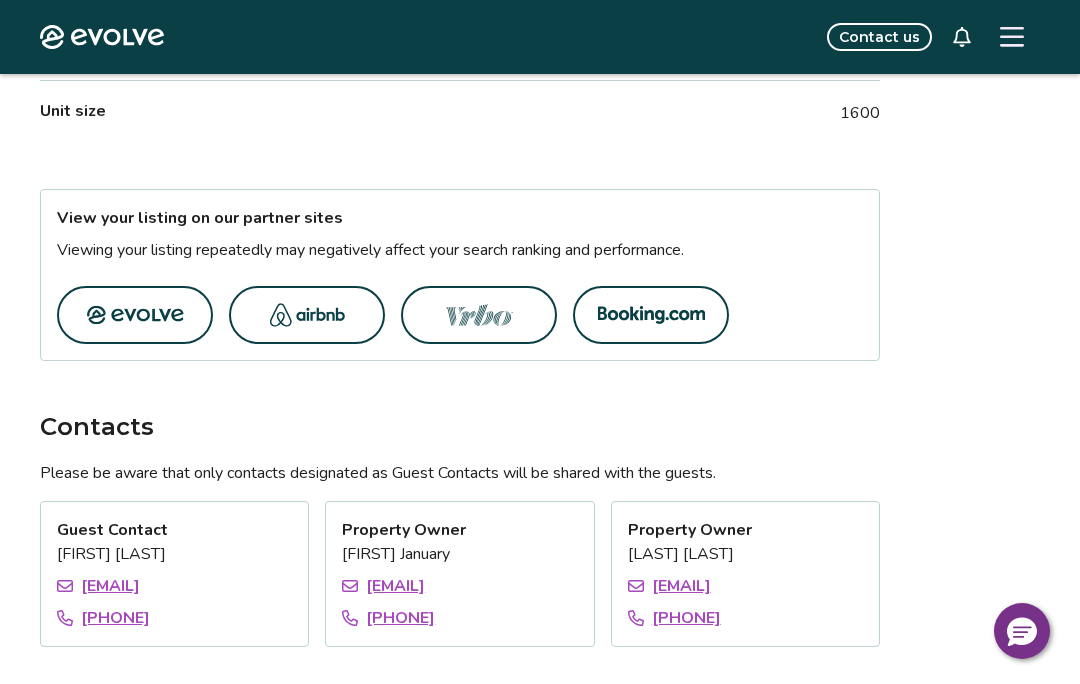 scroll, scrollTop: 1081, scrollLeft: 0, axis: vertical 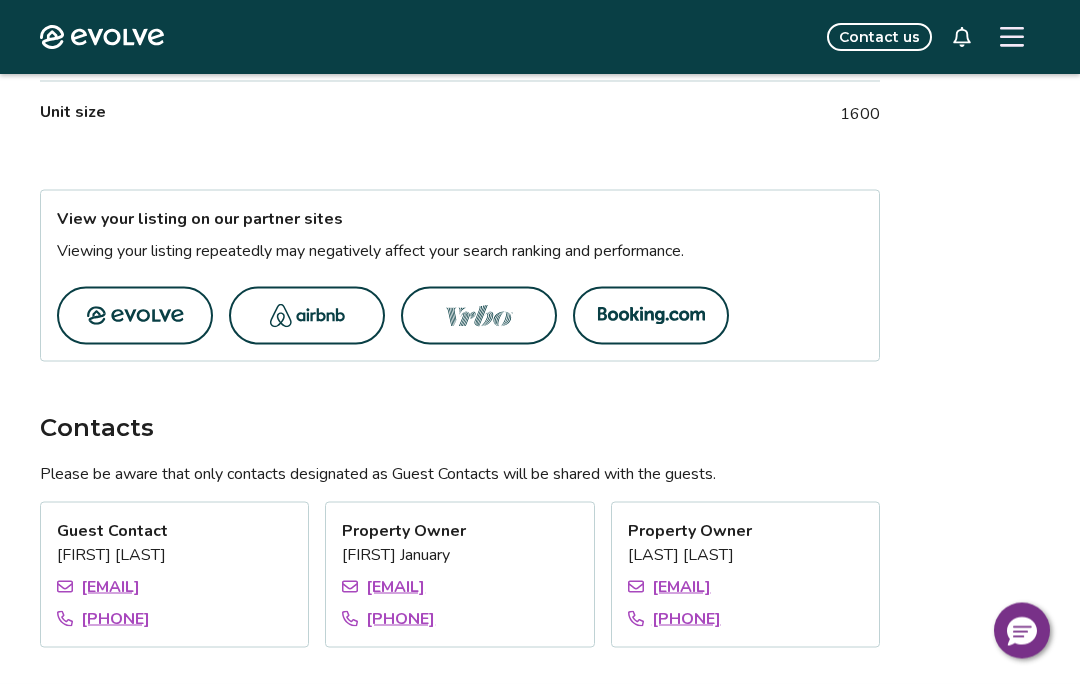 click at bounding box center (307, 316) 